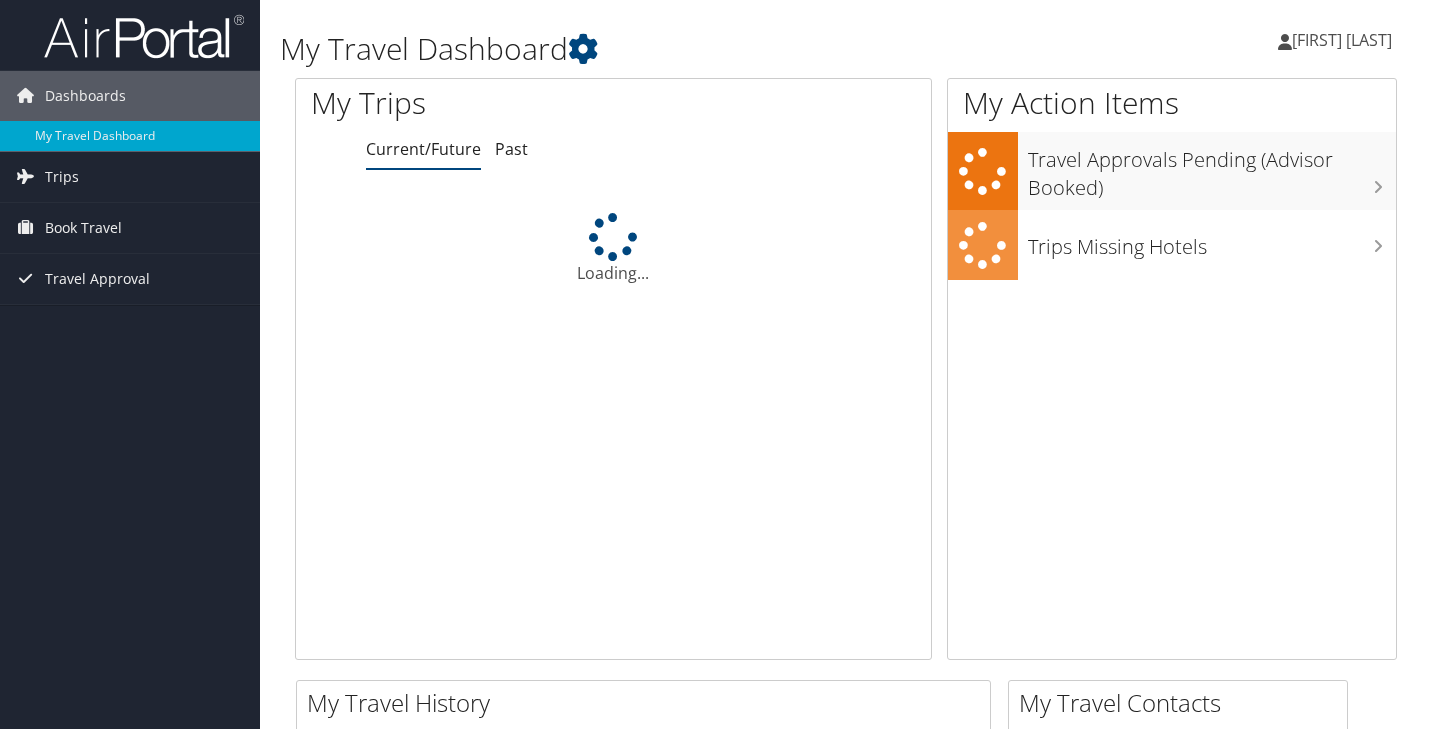 scroll, scrollTop: 0, scrollLeft: 0, axis: both 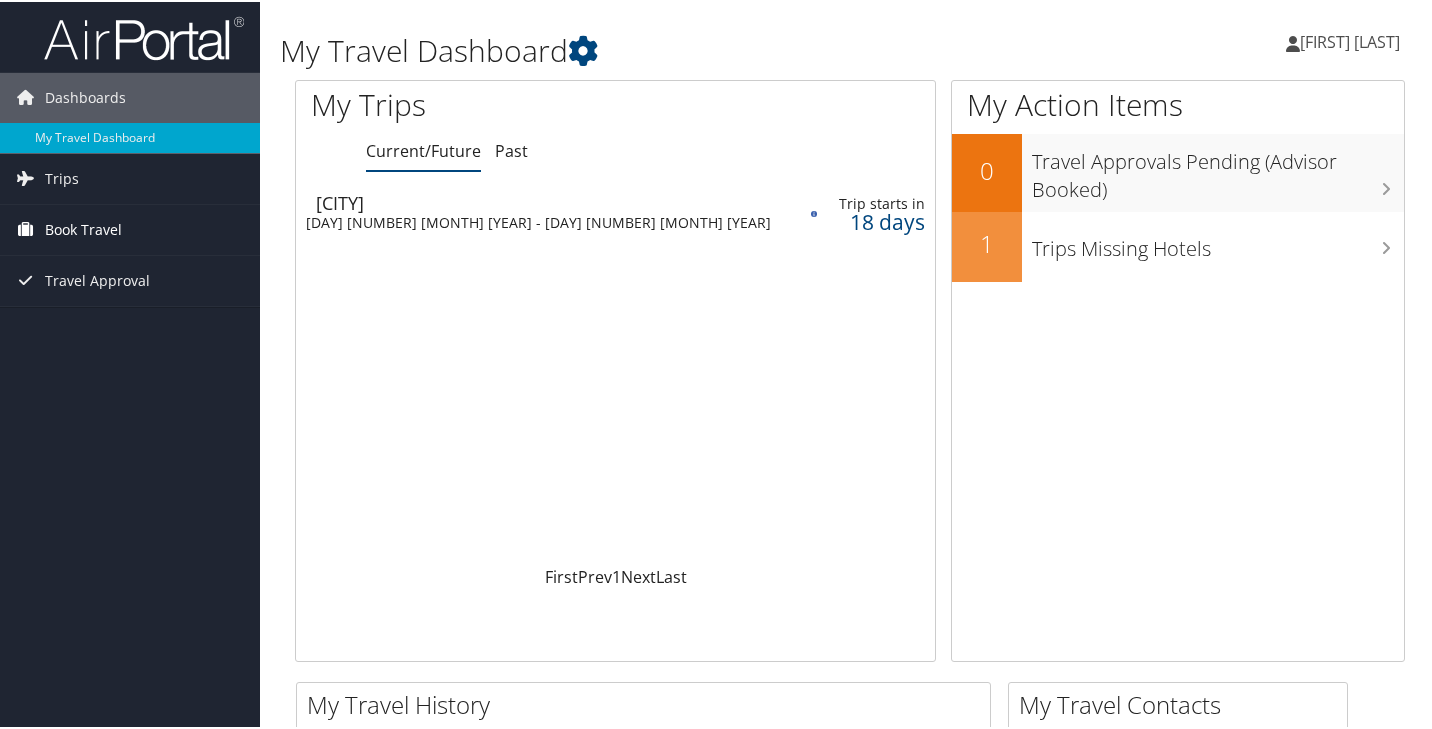 click on "Book Travel" at bounding box center (83, 228) 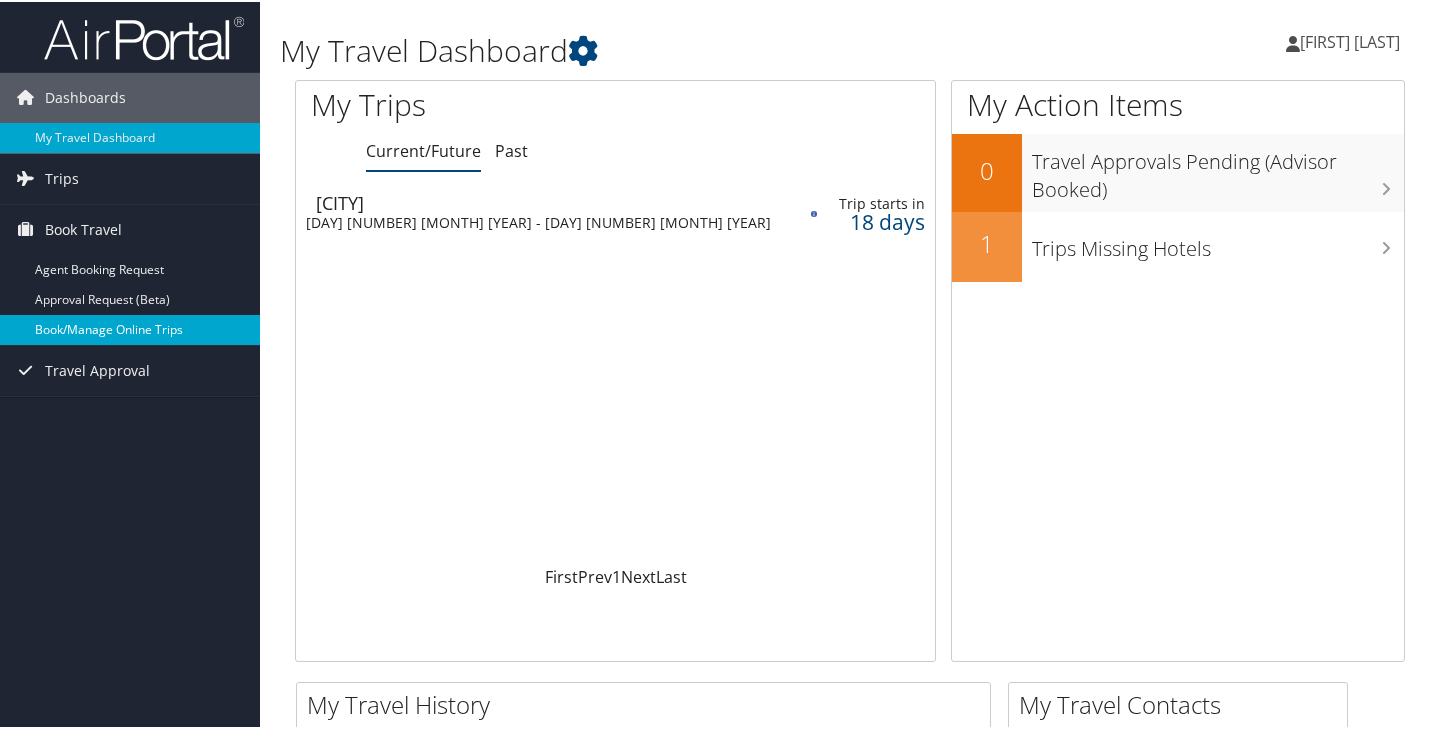 click on "Book/Manage Online Trips" at bounding box center (130, 328) 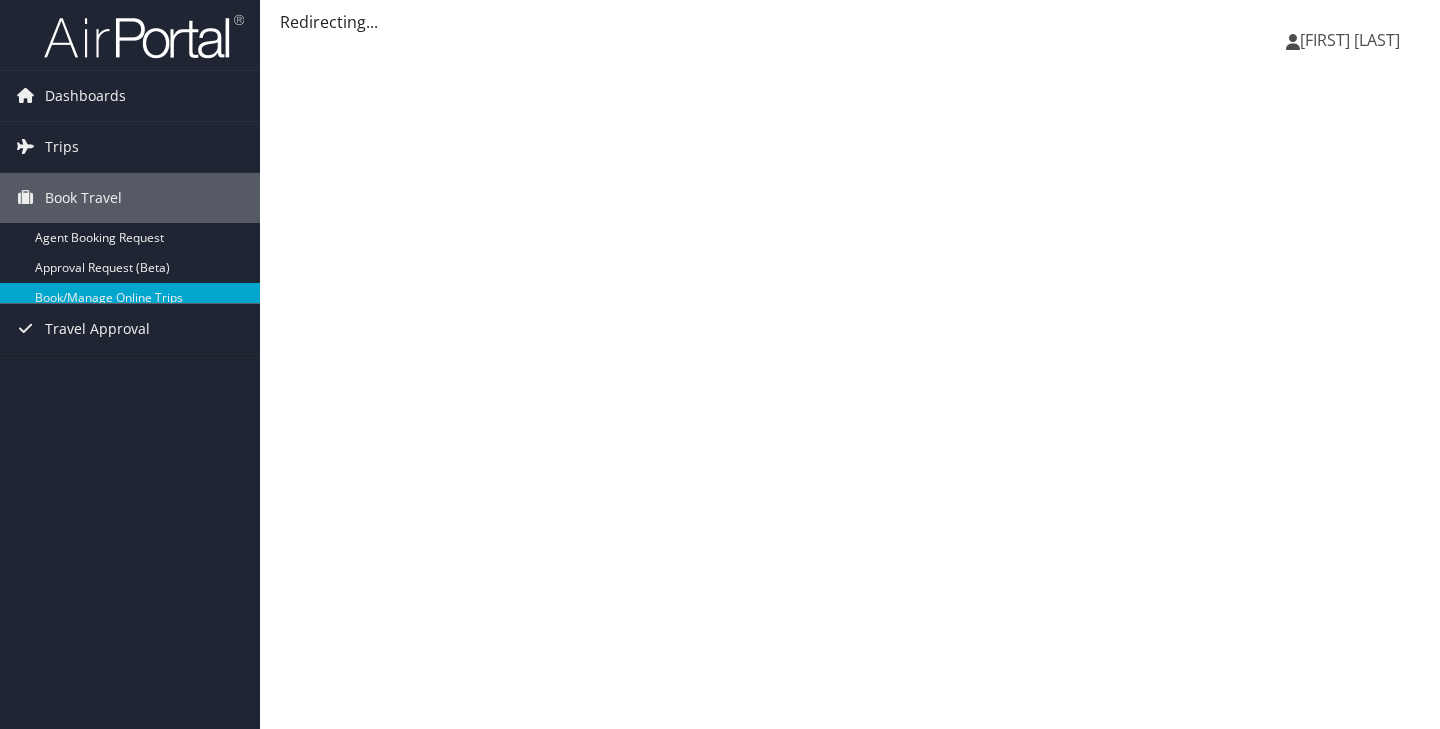 scroll, scrollTop: 0, scrollLeft: 0, axis: both 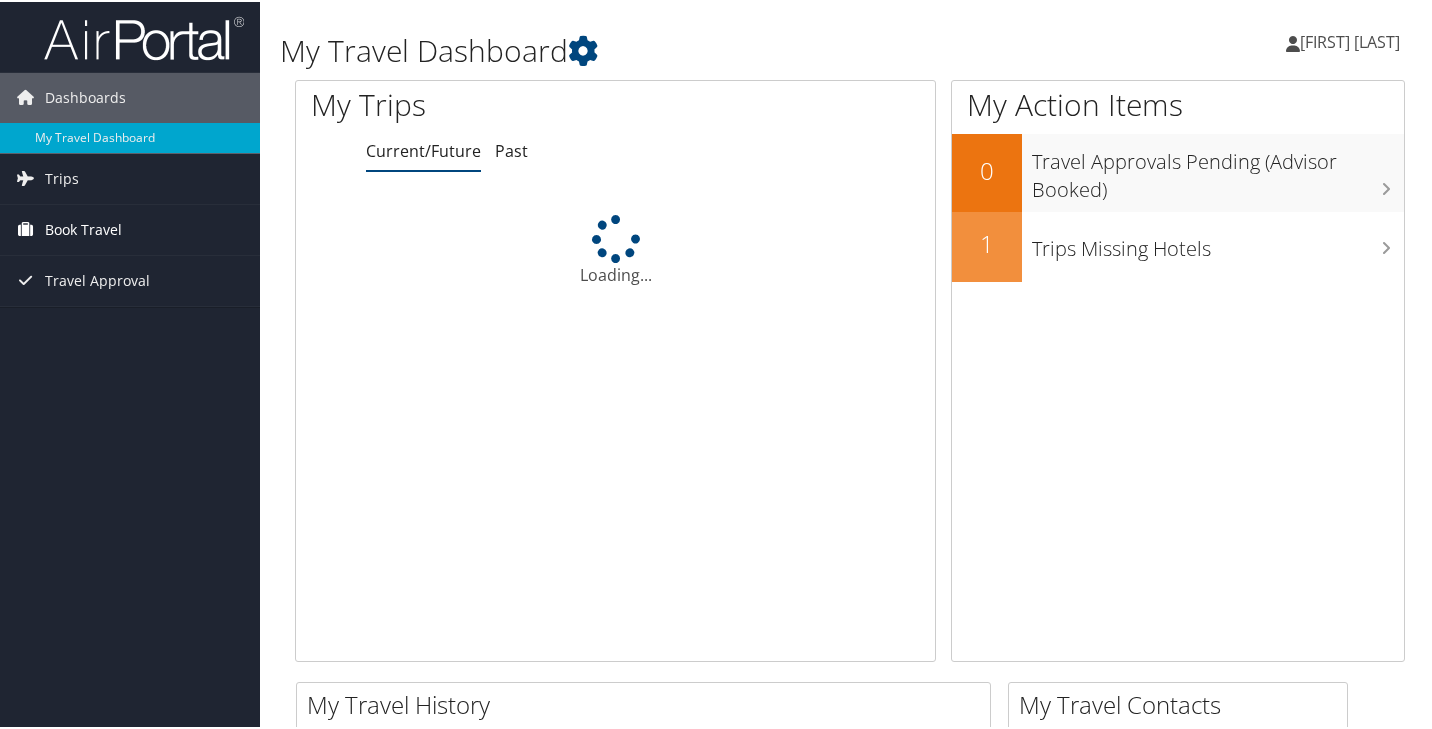 click on "Book Travel" at bounding box center (83, 228) 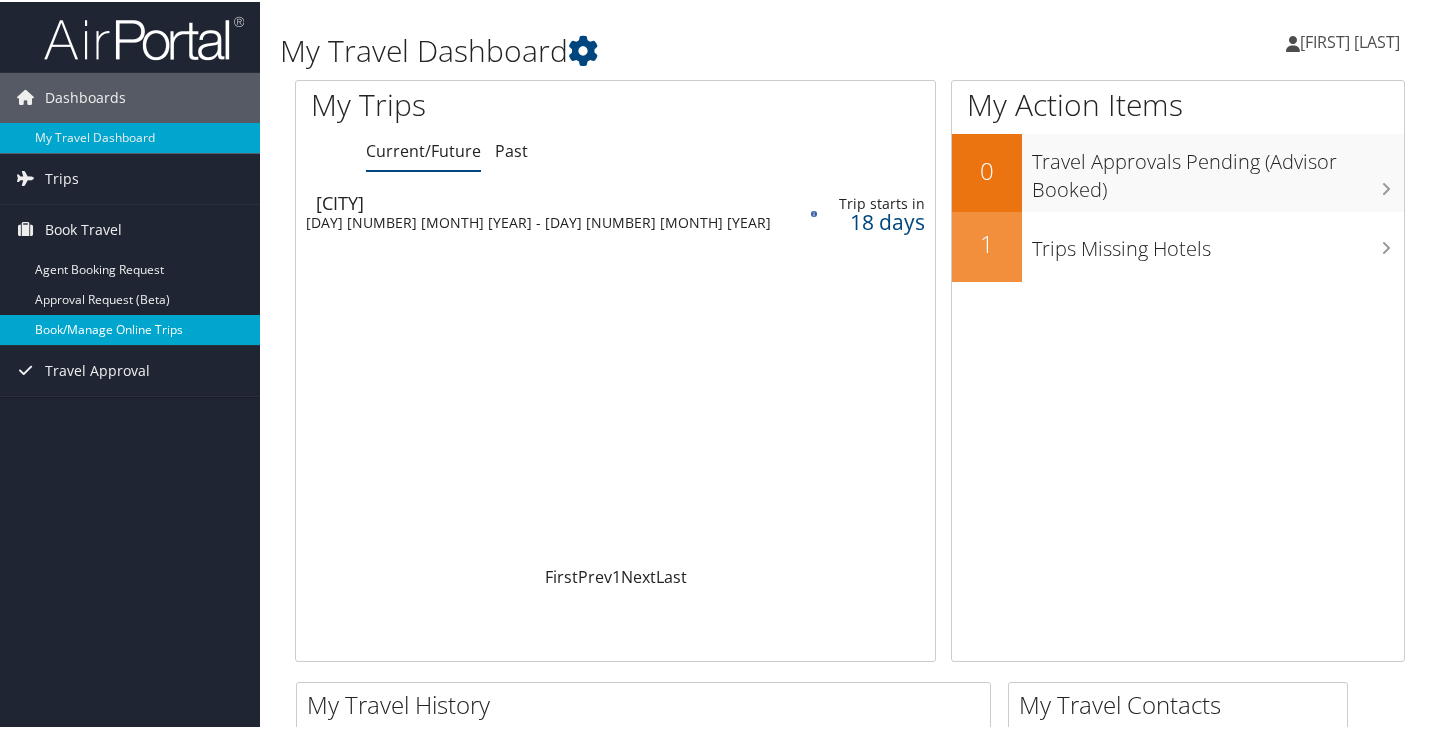 click on "Book/Manage Online Trips" at bounding box center (130, 328) 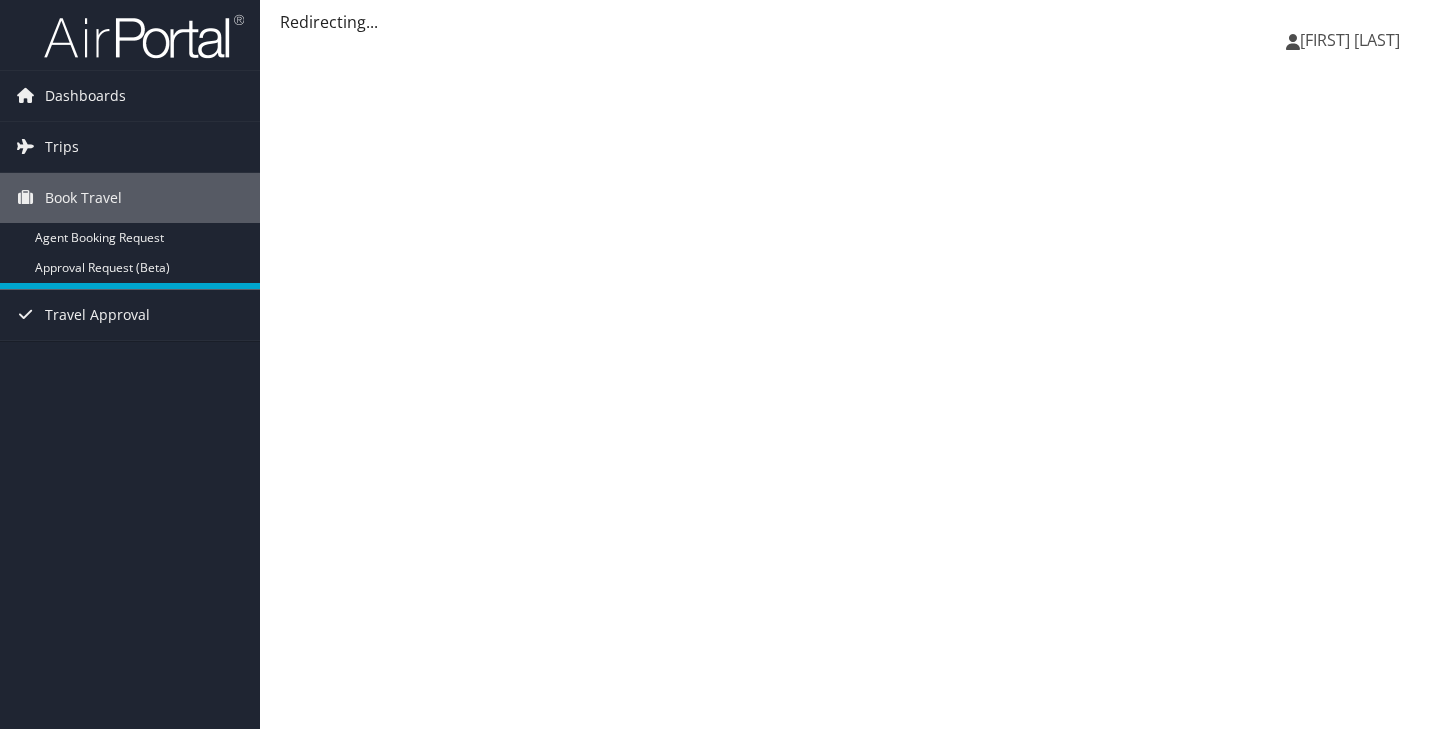scroll, scrollTop: 0, scrollLeft: 0, axis: both 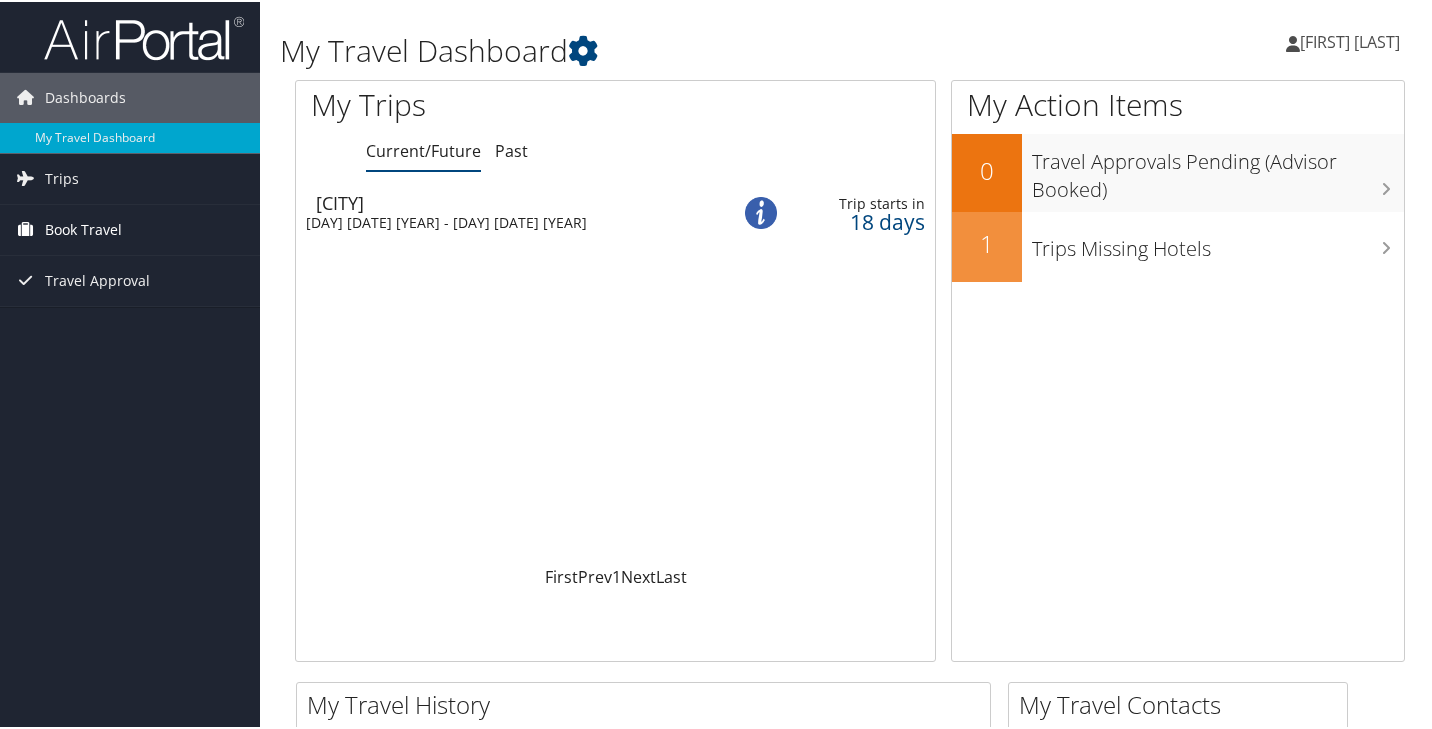 click on "Book Travel" at bounding box center (130, 228) 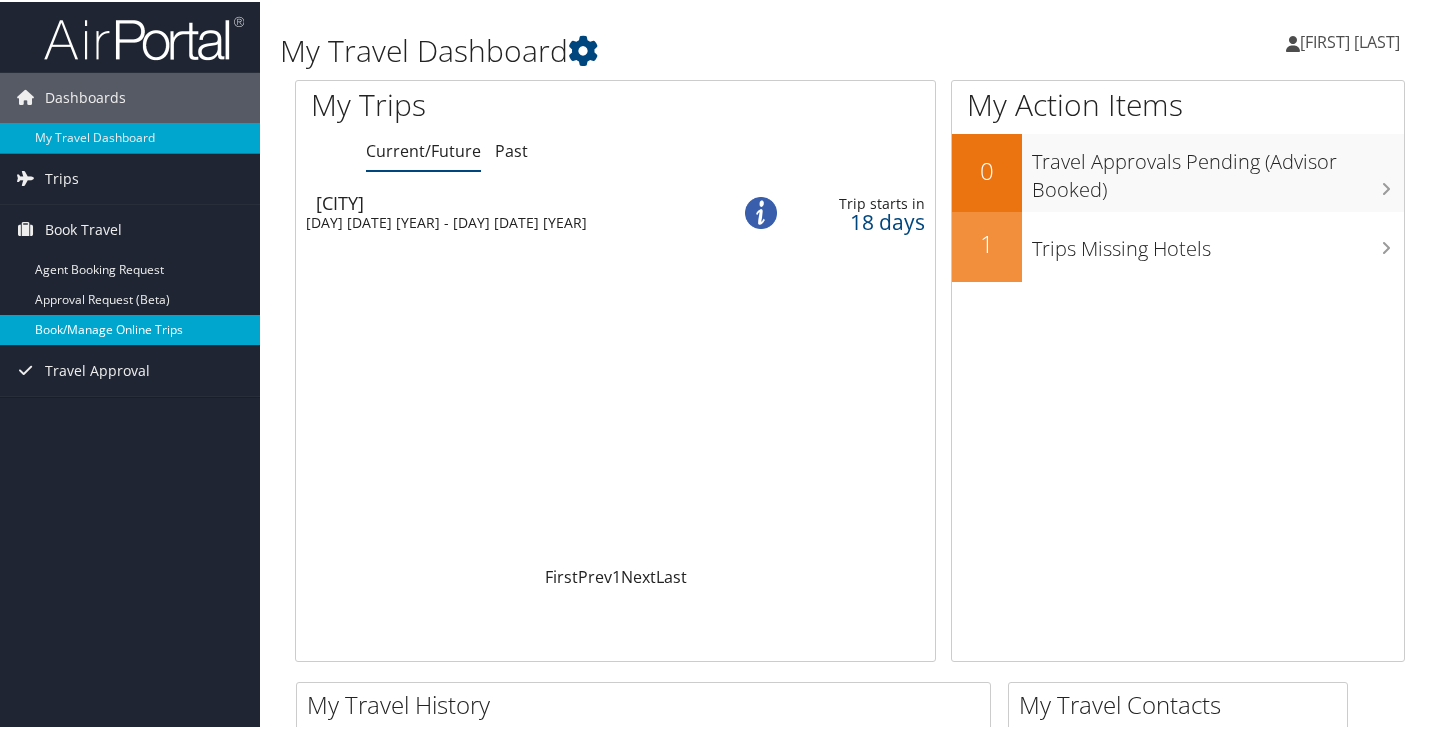 click on "Book/Manage Online Trips" at bounding box center (130, 328) 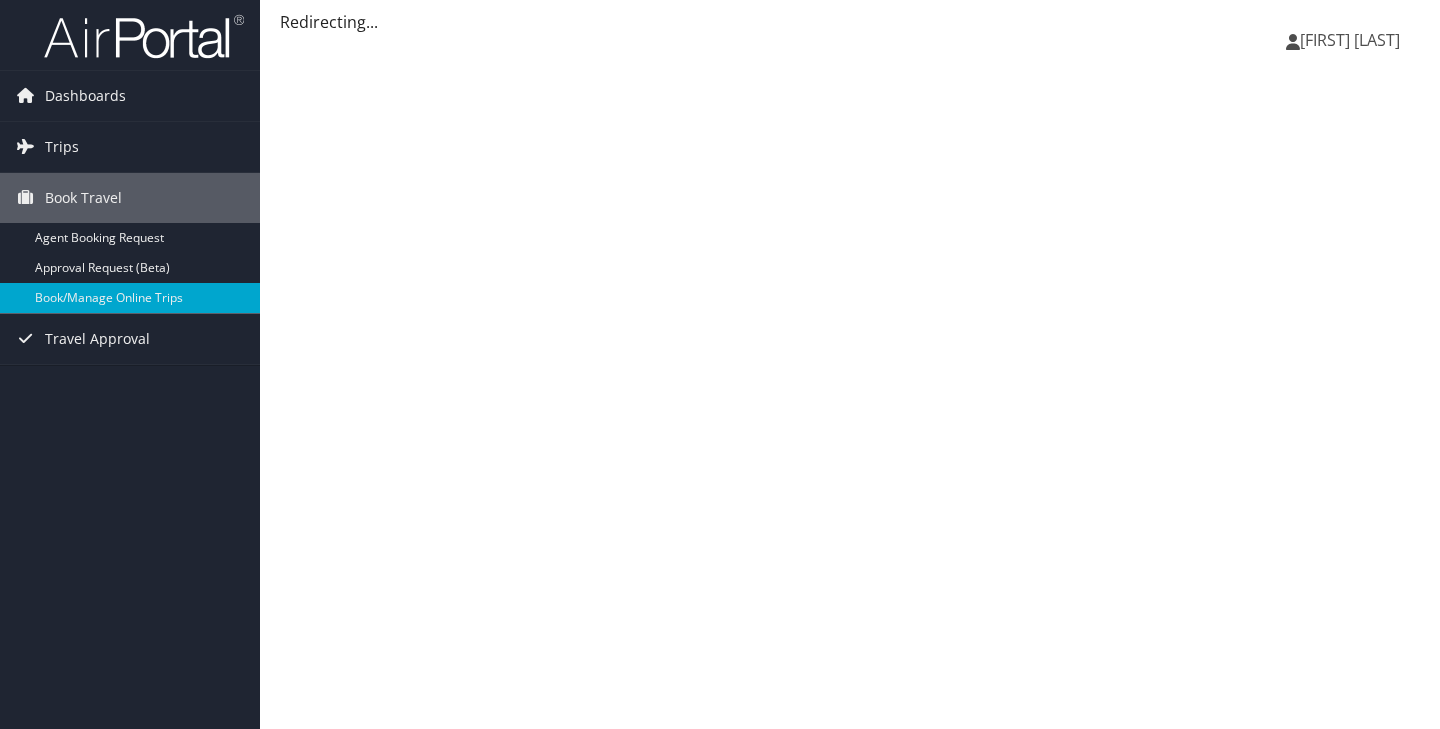 scroll, scrollTop: 0, scrollLeft: 0, axis: both 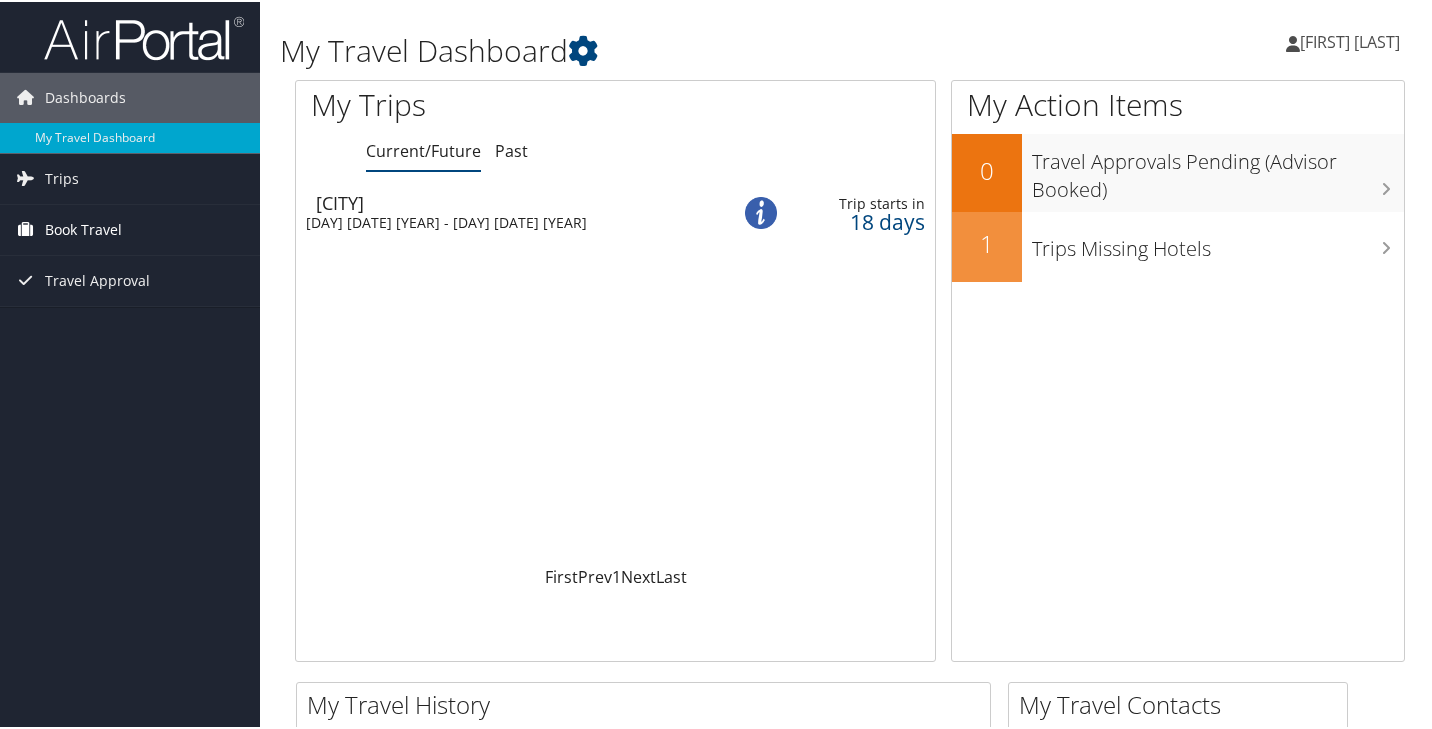click on "Book Travel" at bounding box center (130, 228) 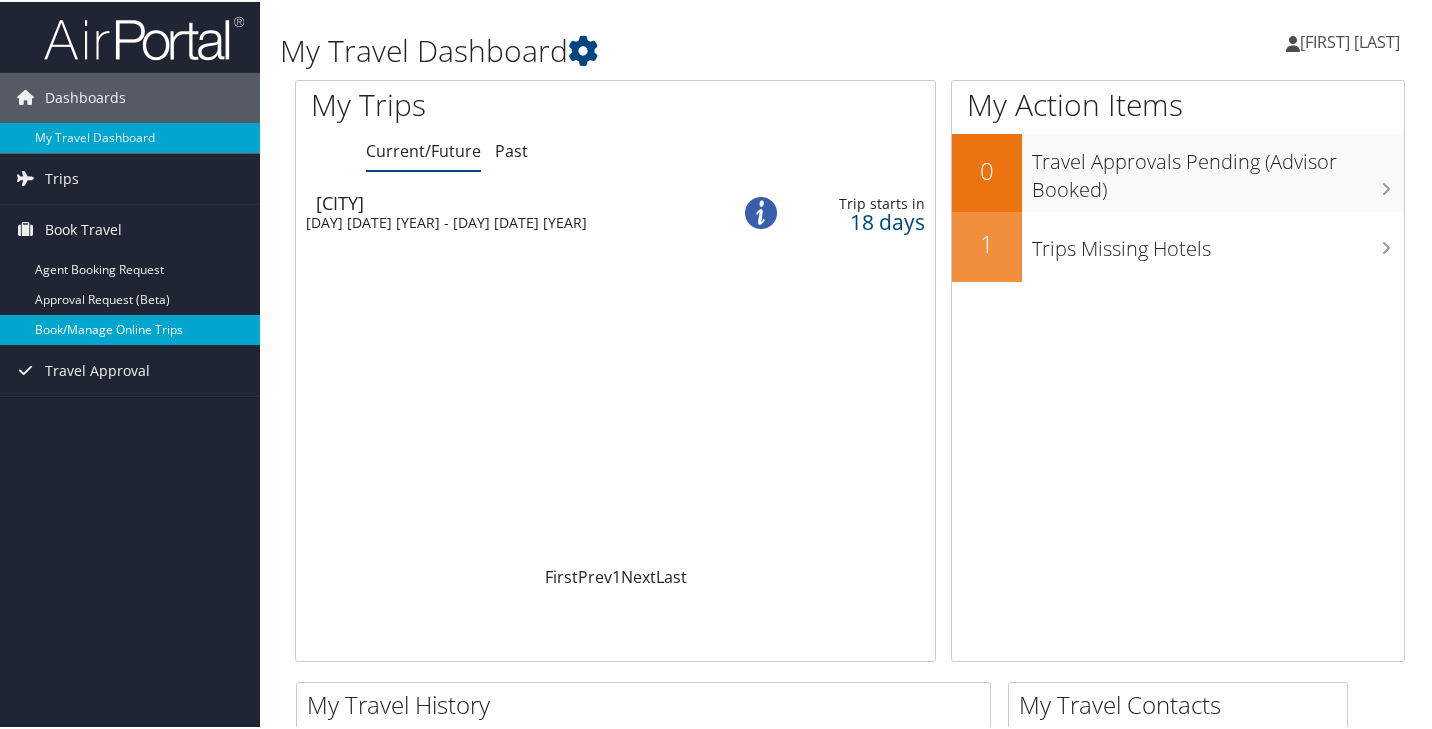 click on "Book/Manage Online Trips" at bounding box center [130, 328] 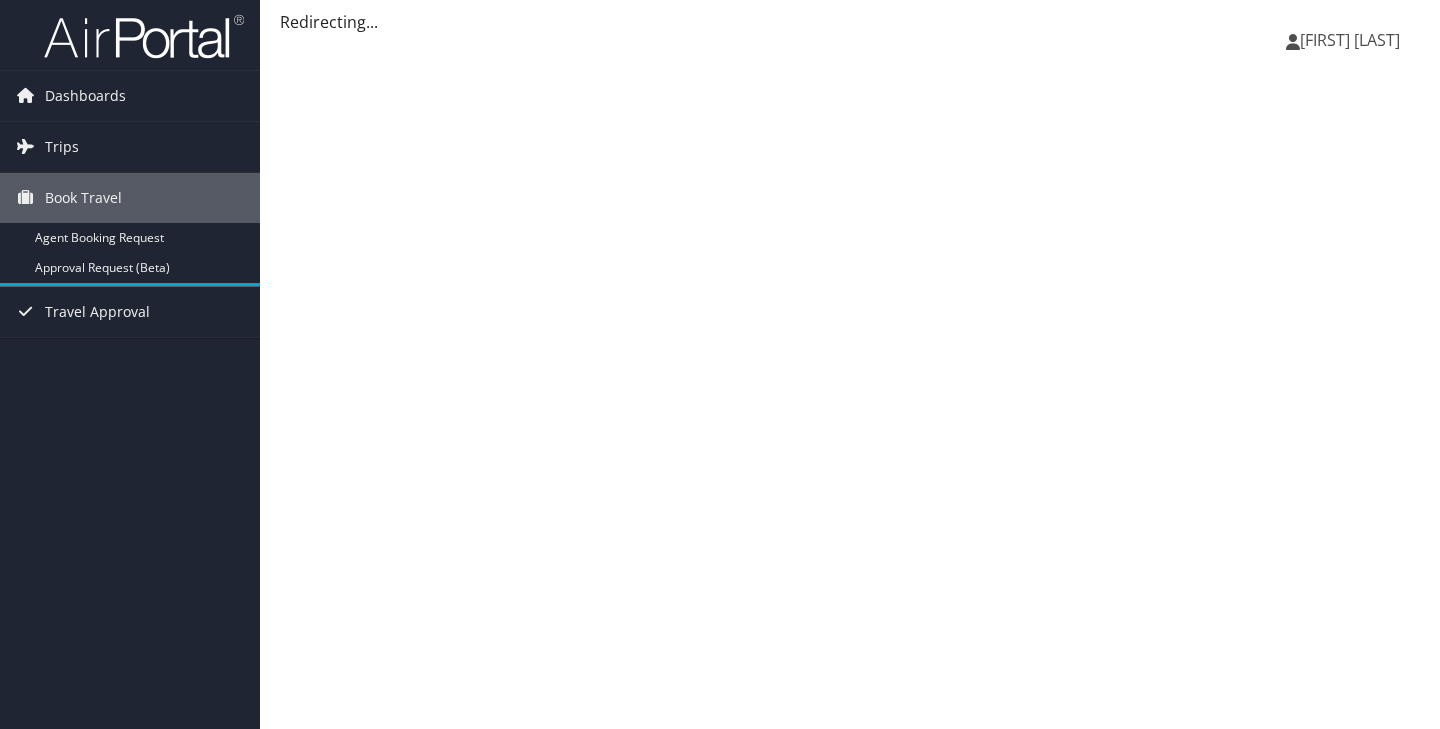 scroll, scrollTop: 0, scrollLeft: 0, axis: both 